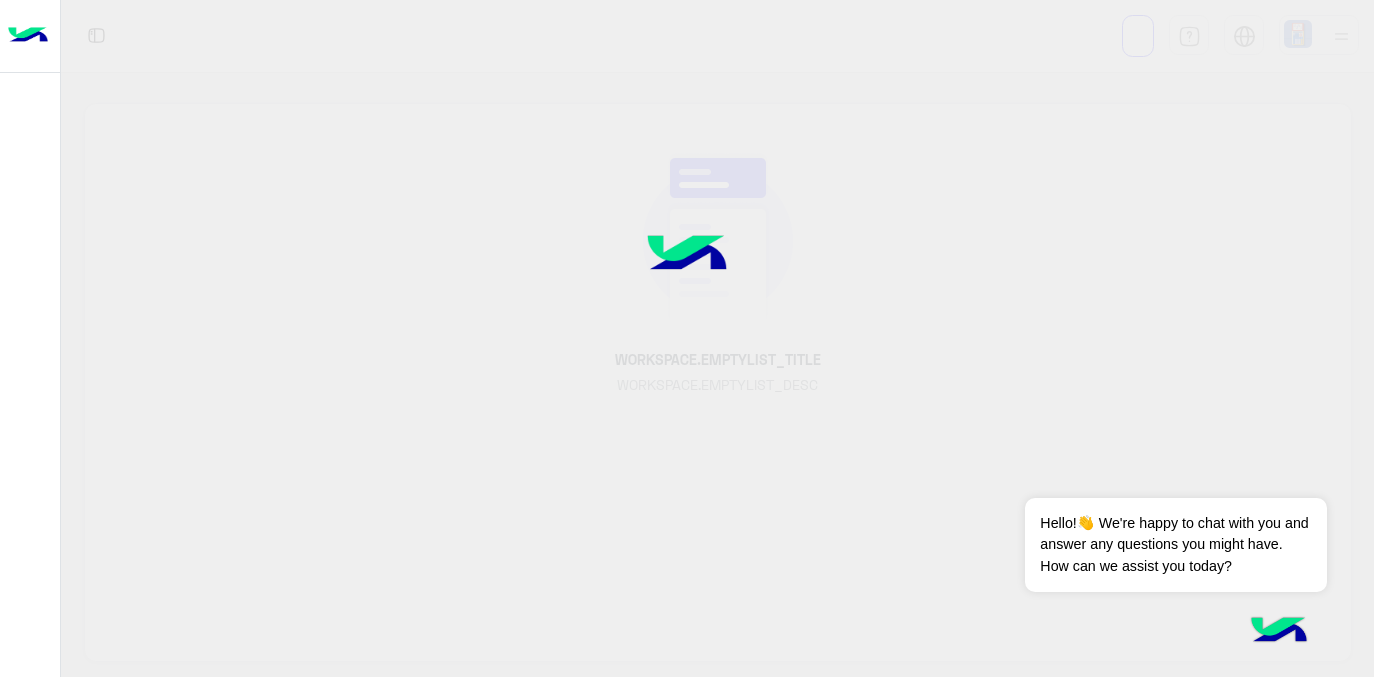 scroll, scrollTop: 0, scrollLeft: 0, axis: both 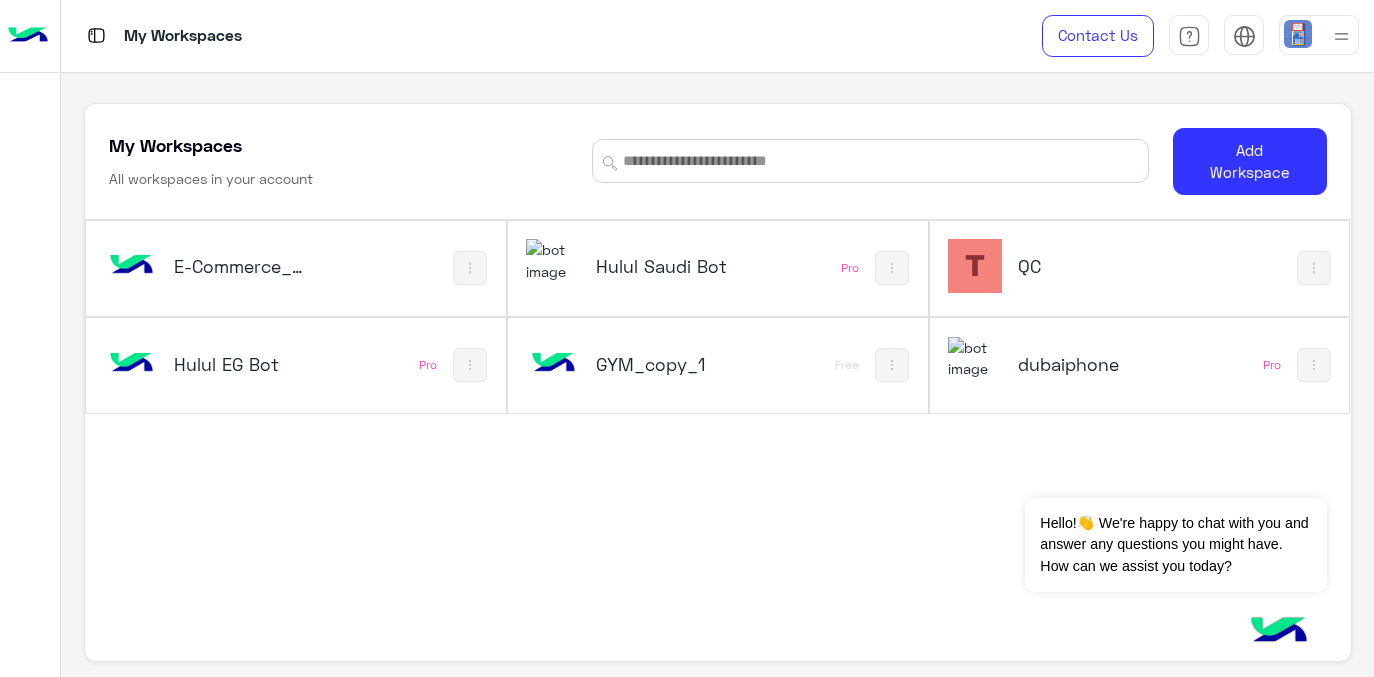 click on "Hulul Saudi Bot" at bounding box center [665, 266] 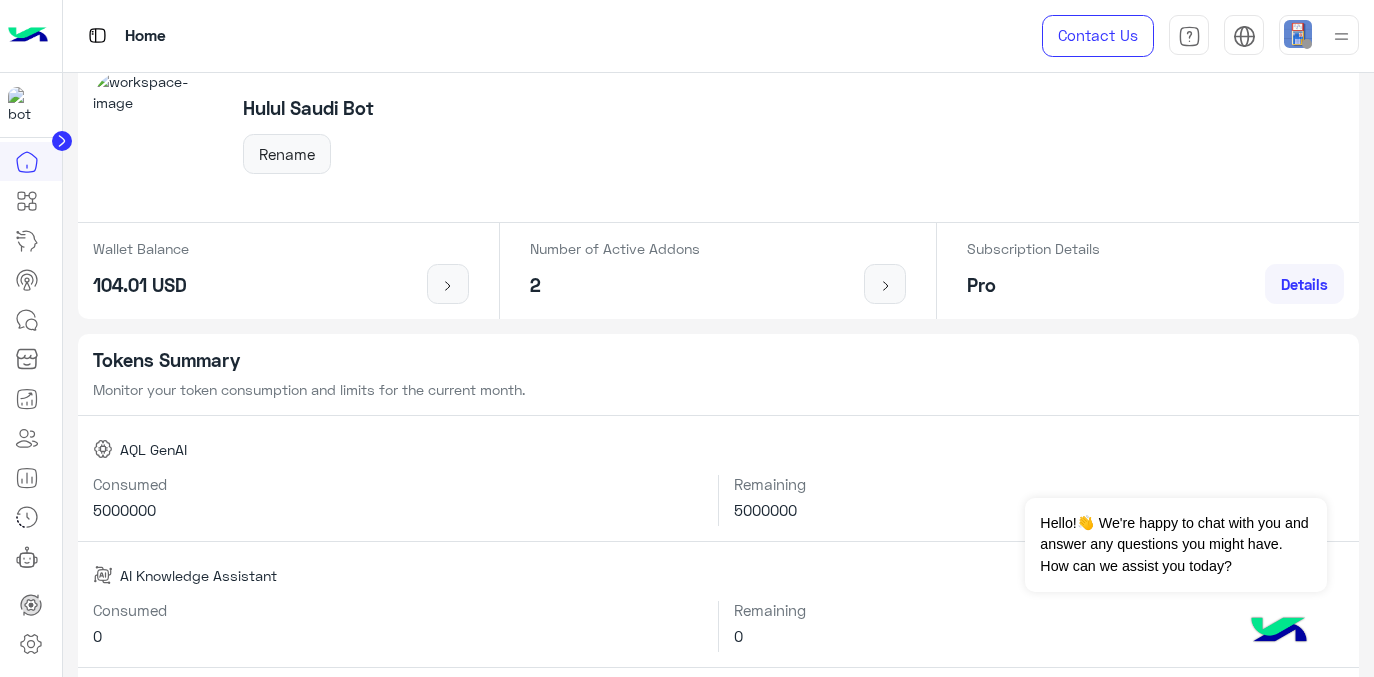scroll, scrollTop: 0, scrollLeft: 0, axis: both 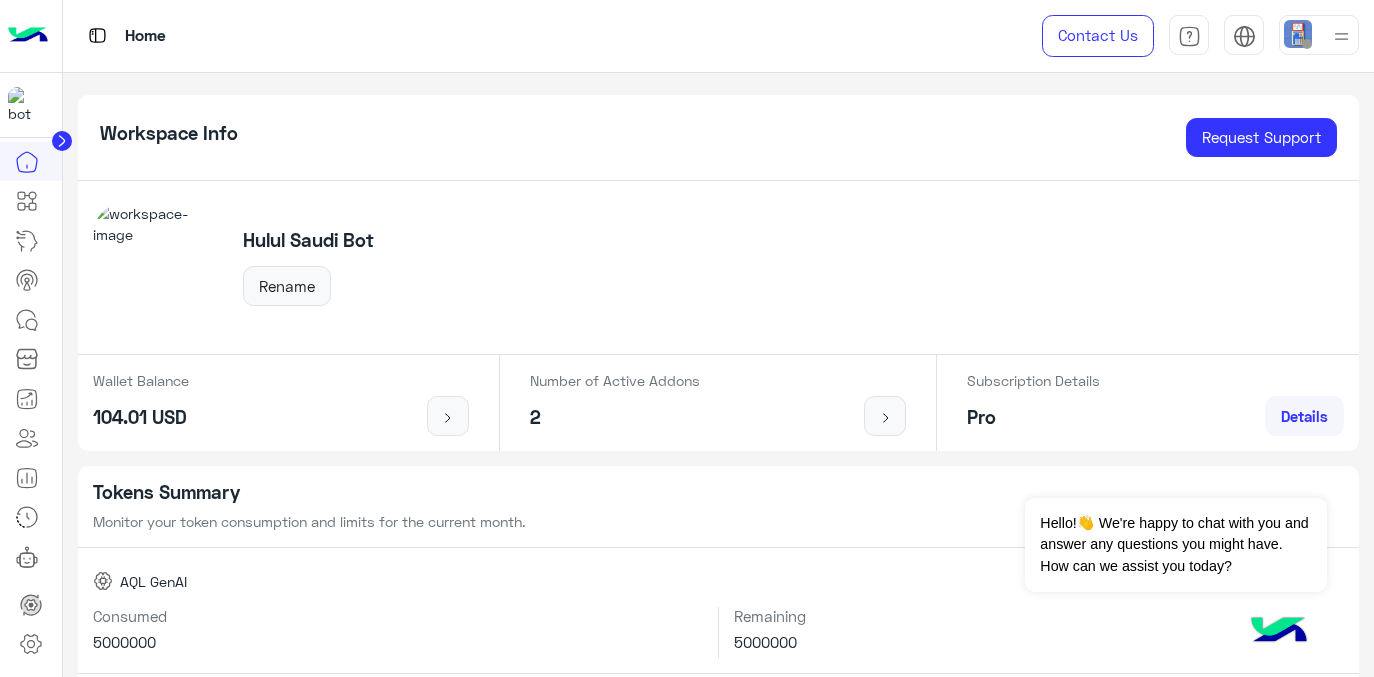 click at bounding box center [1341, 36] 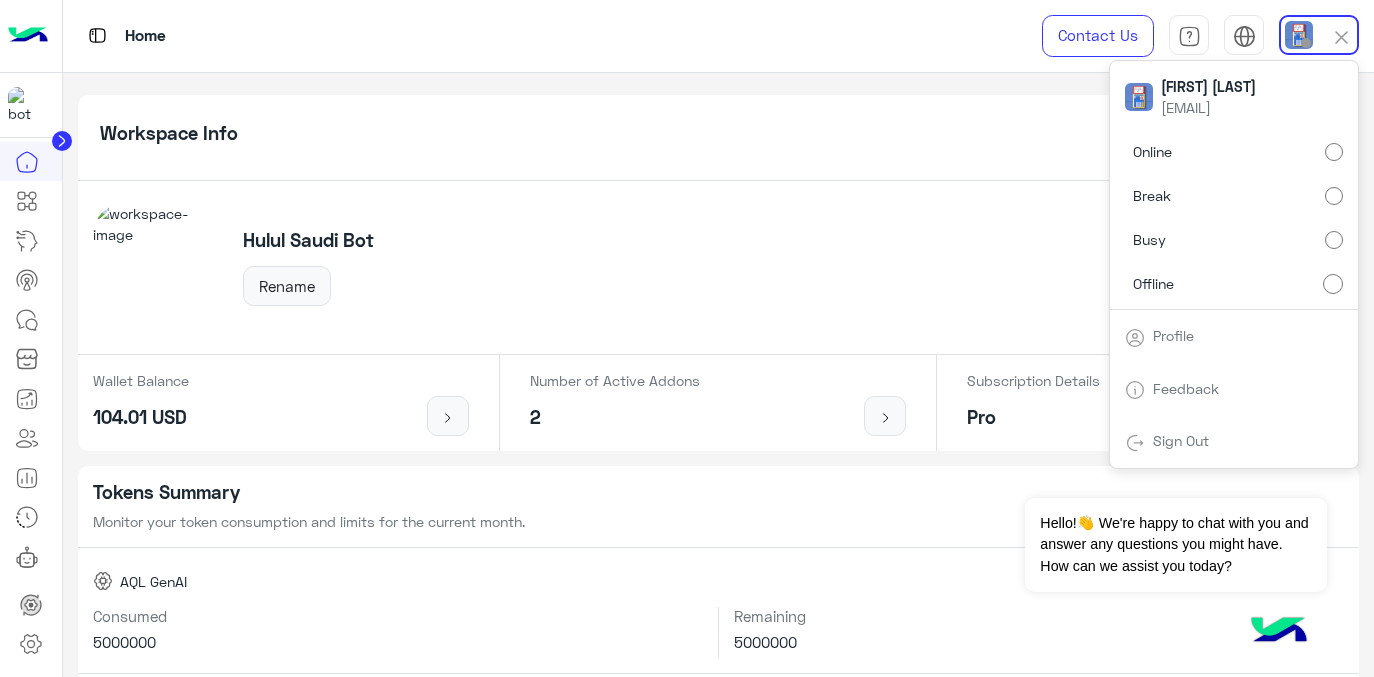 click on "Sign Out" at bounding box center [1181, 440] 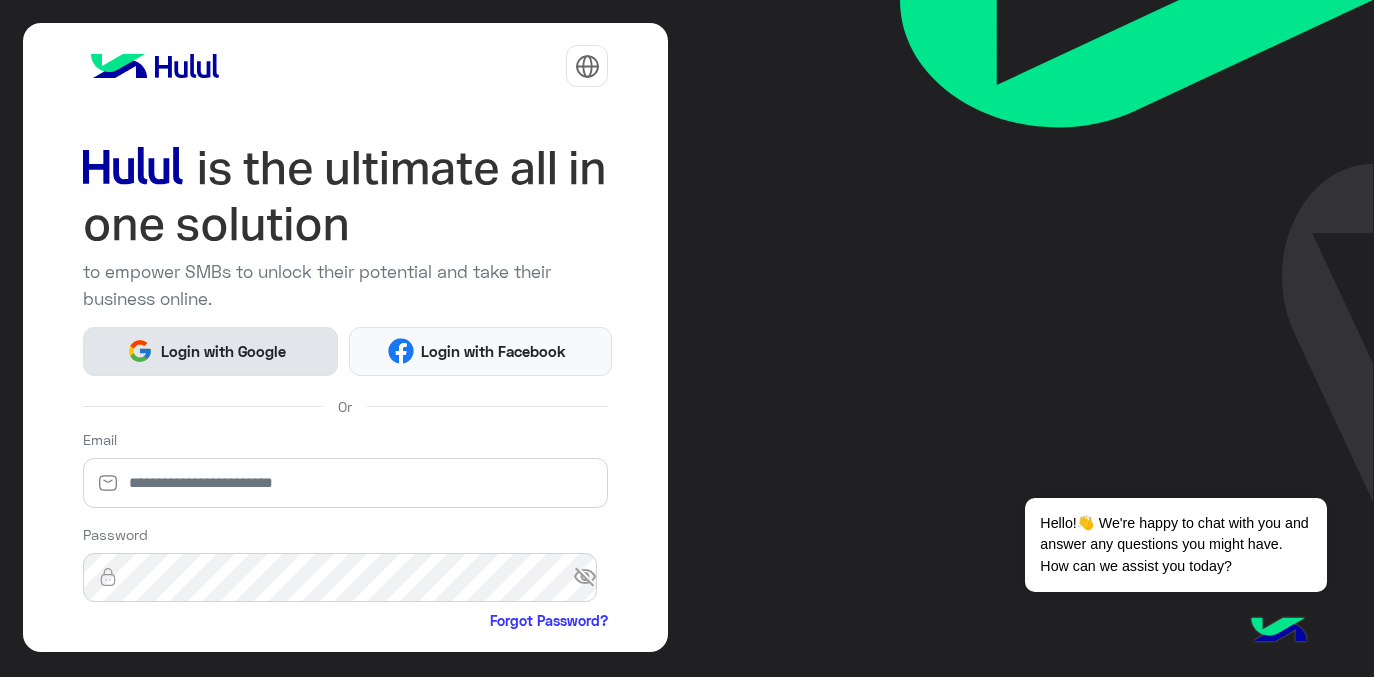 click on "Login with Google" 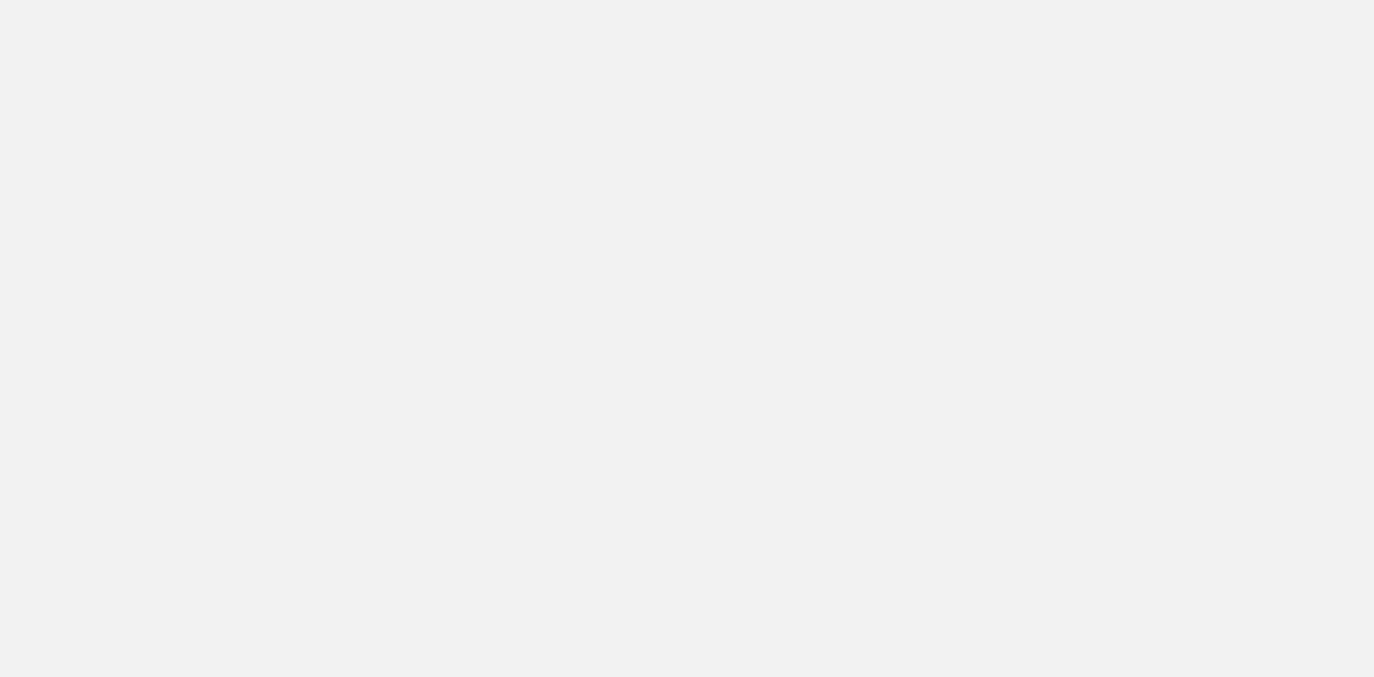 scroll, scrollTop: 0, scrollLeft: 0, axis: both 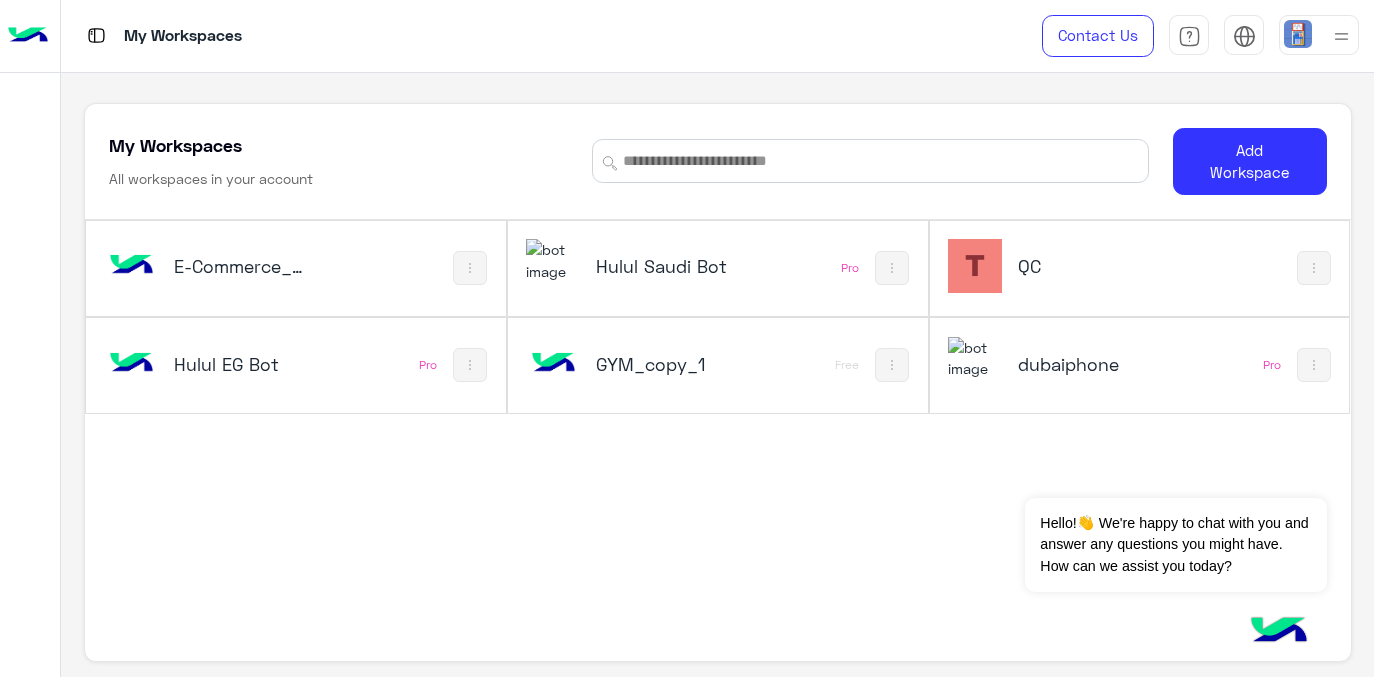 click on "E-Commerce_copy_1" at bounding box center (243, 266) 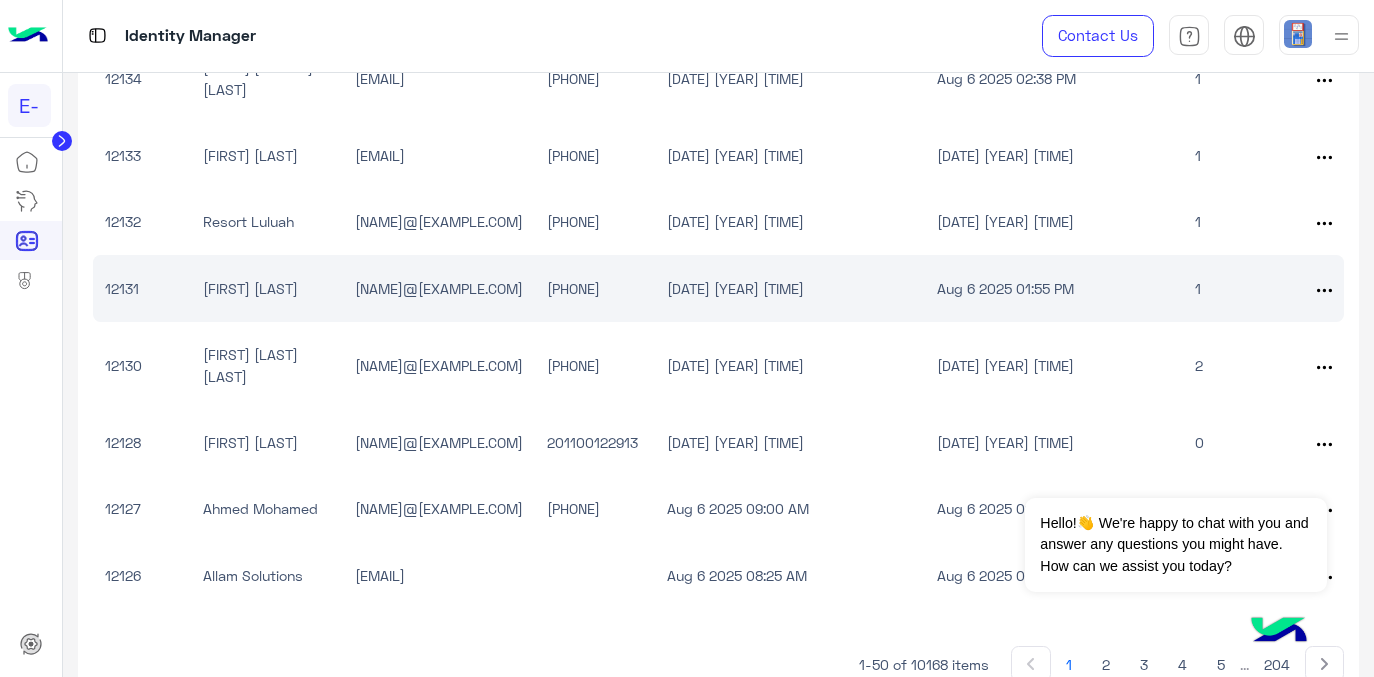 scroll, scrollTop: 4002, scrollLeft: 0, axis: vertical 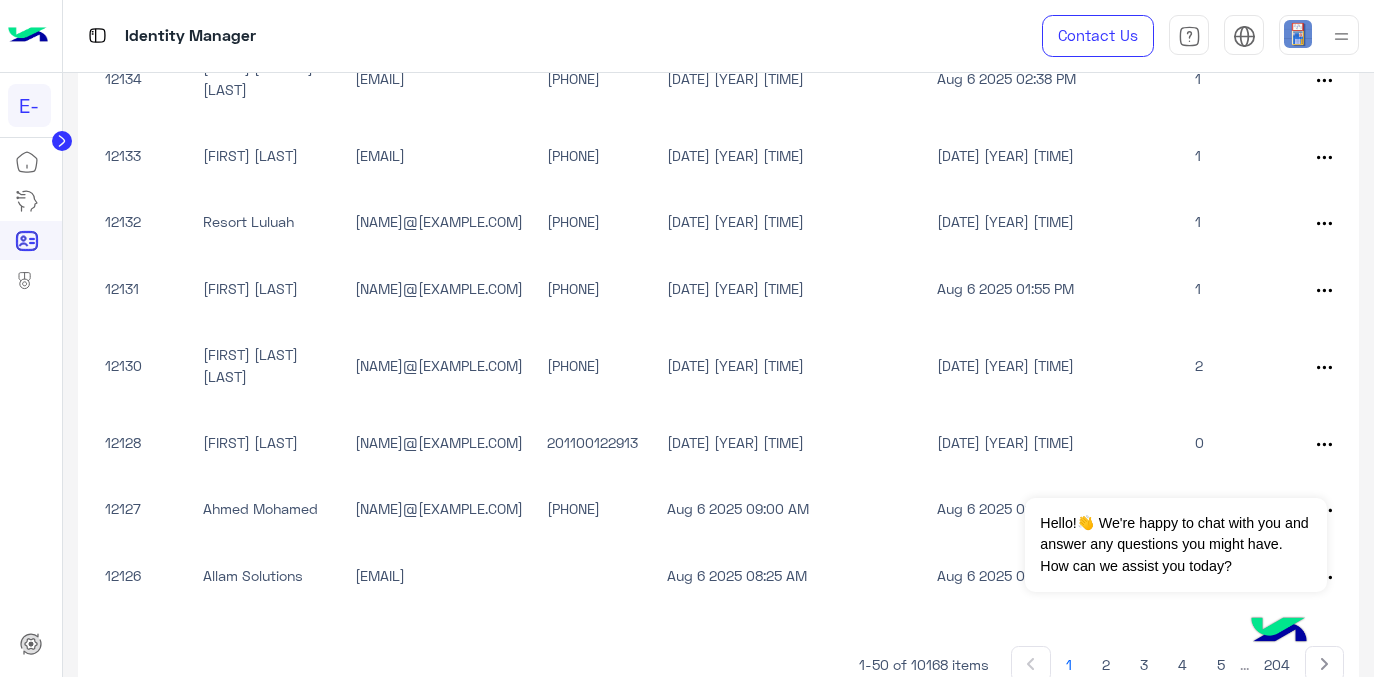 click on "2" 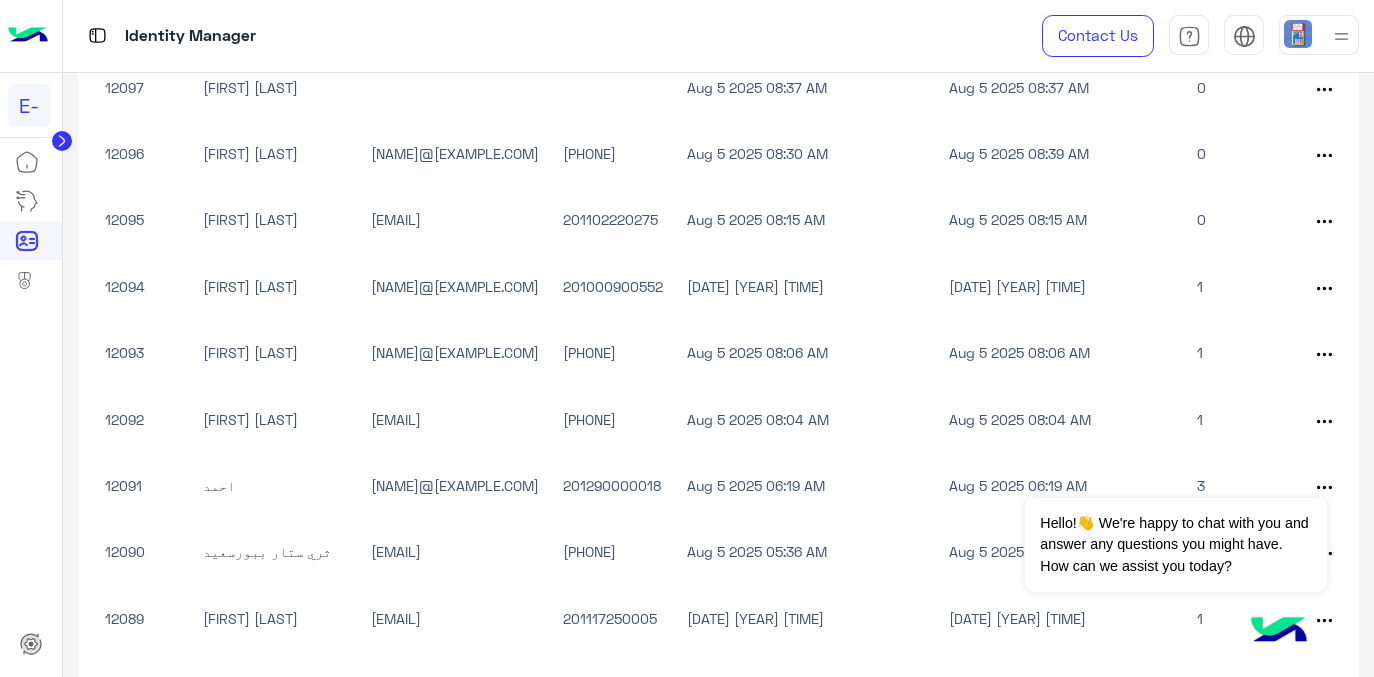 scroll, scrollTop: 3019, scrollLeft: 0, axis: vertical 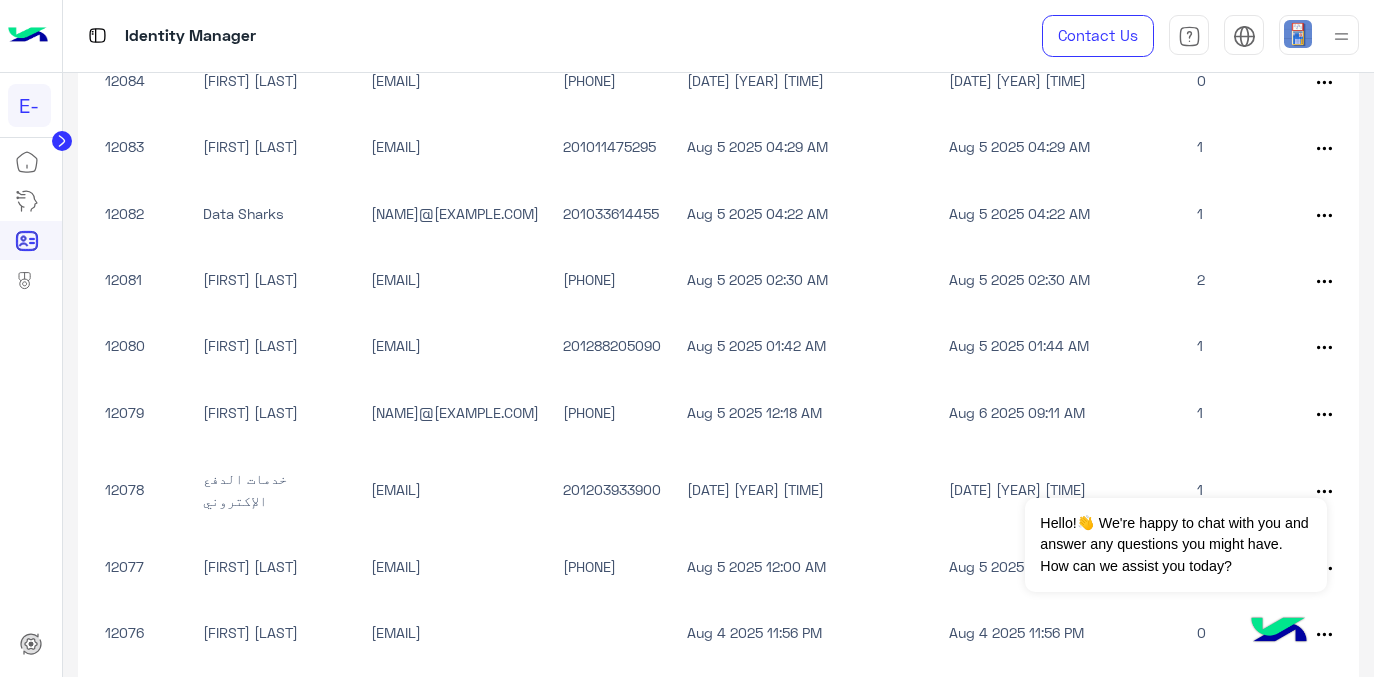 click on "1" 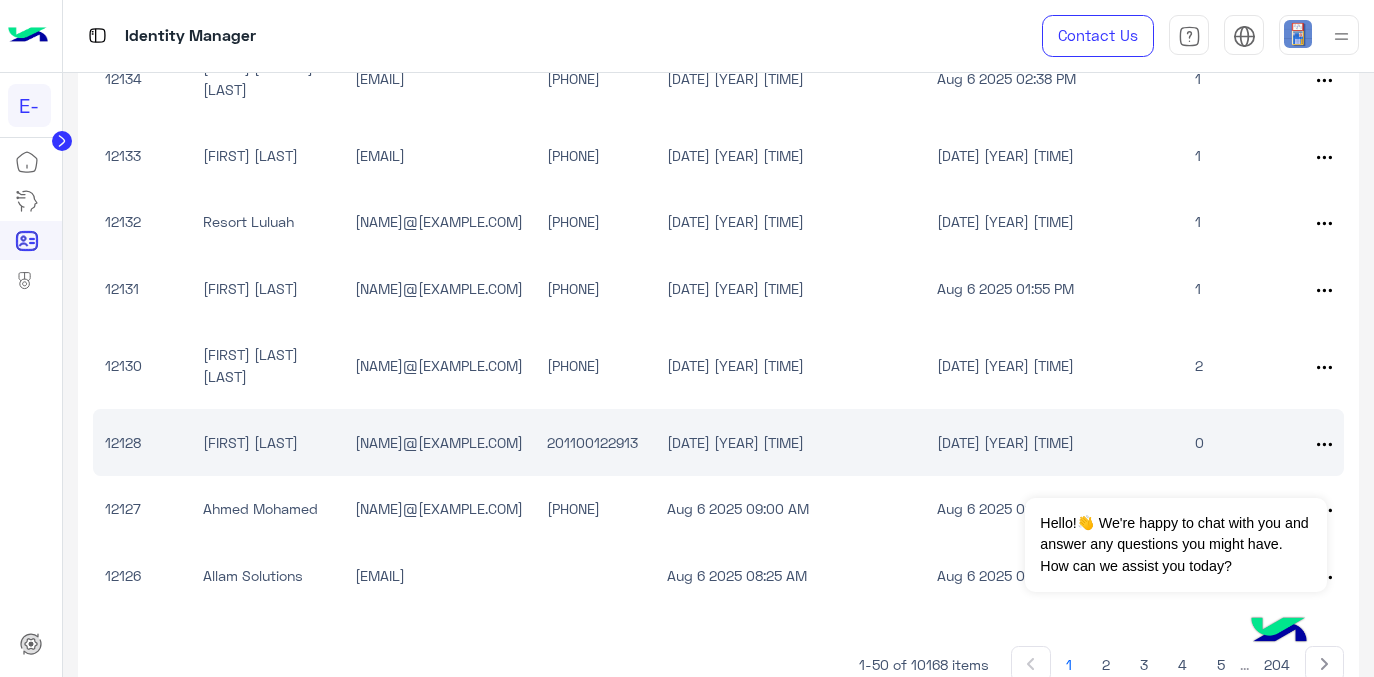 scroll, scrollTop: 4002, scrollLeft: 0, axis: vertical 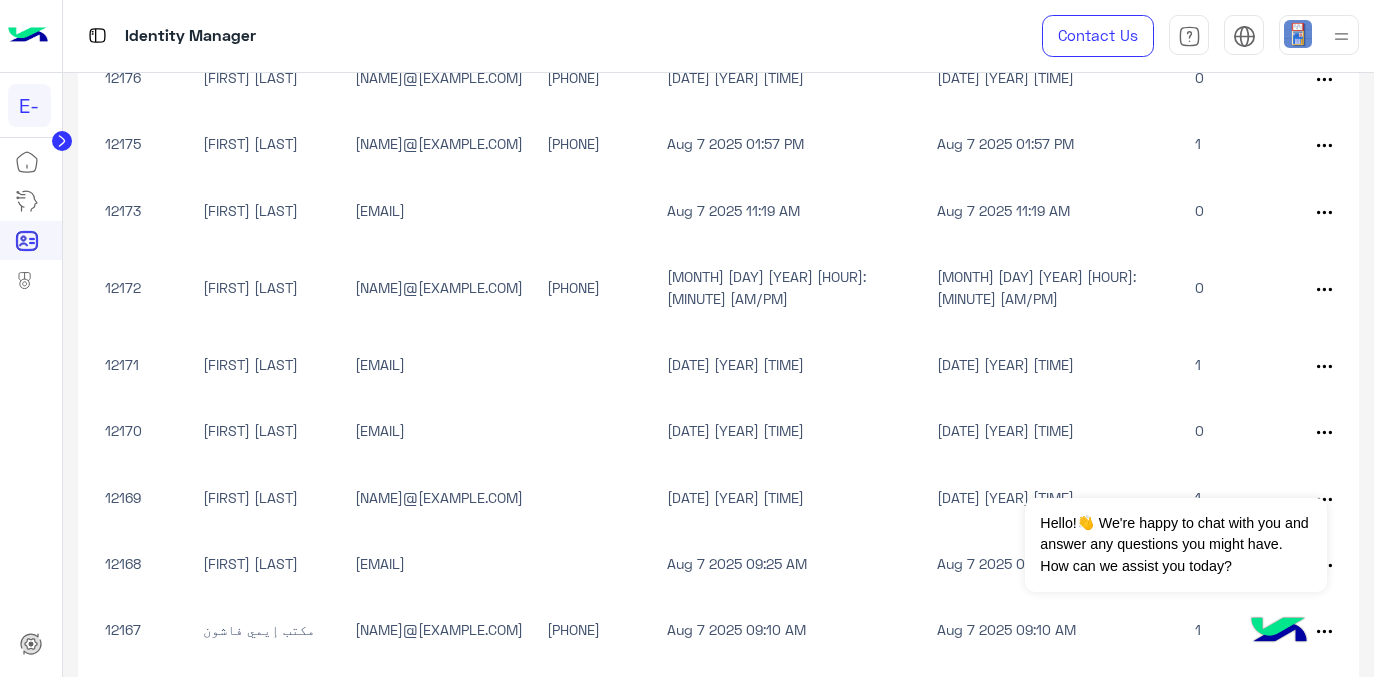 click 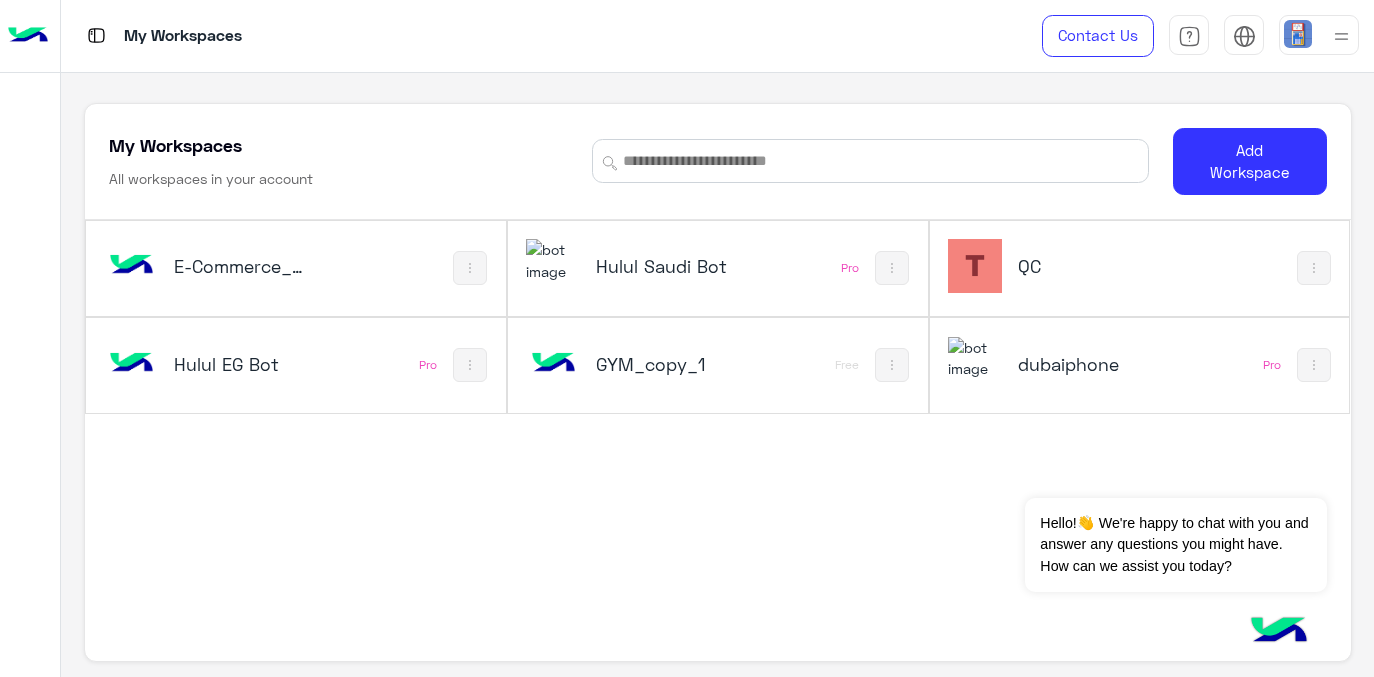 click on "Hulul Saudi Bot" at bounding box center [665, 266] 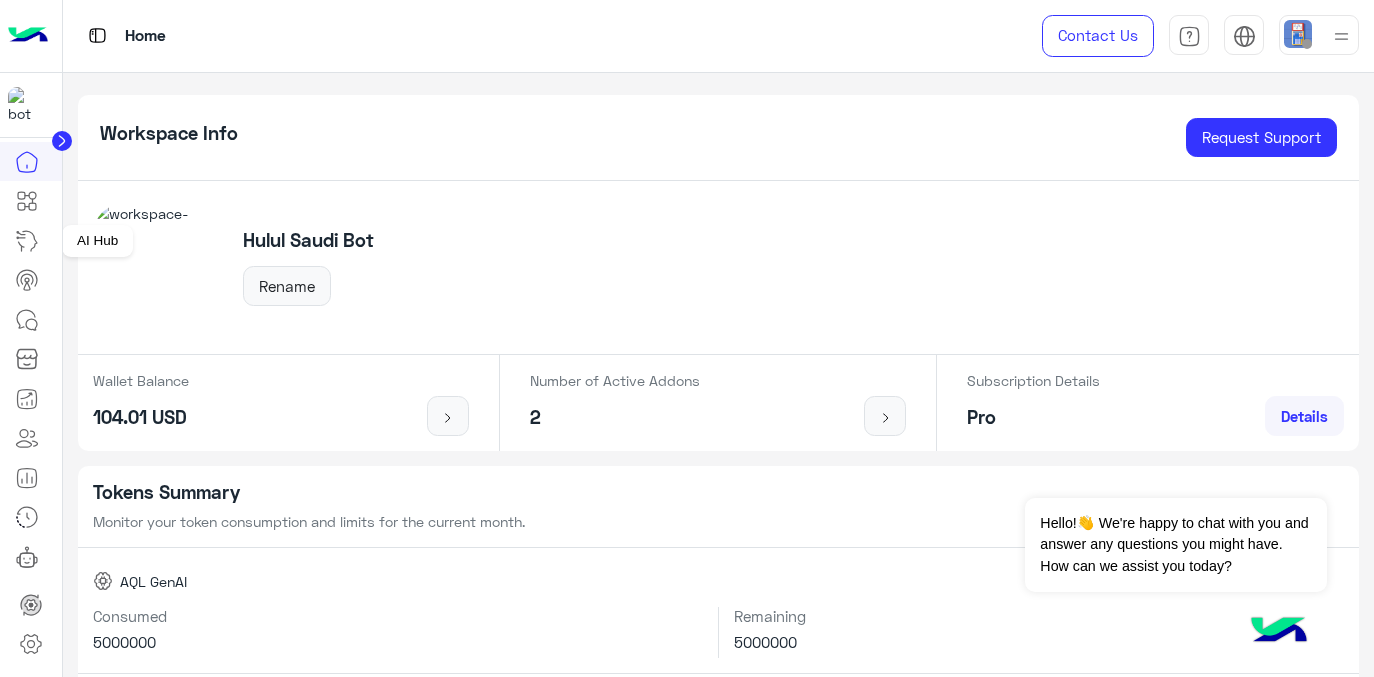 click 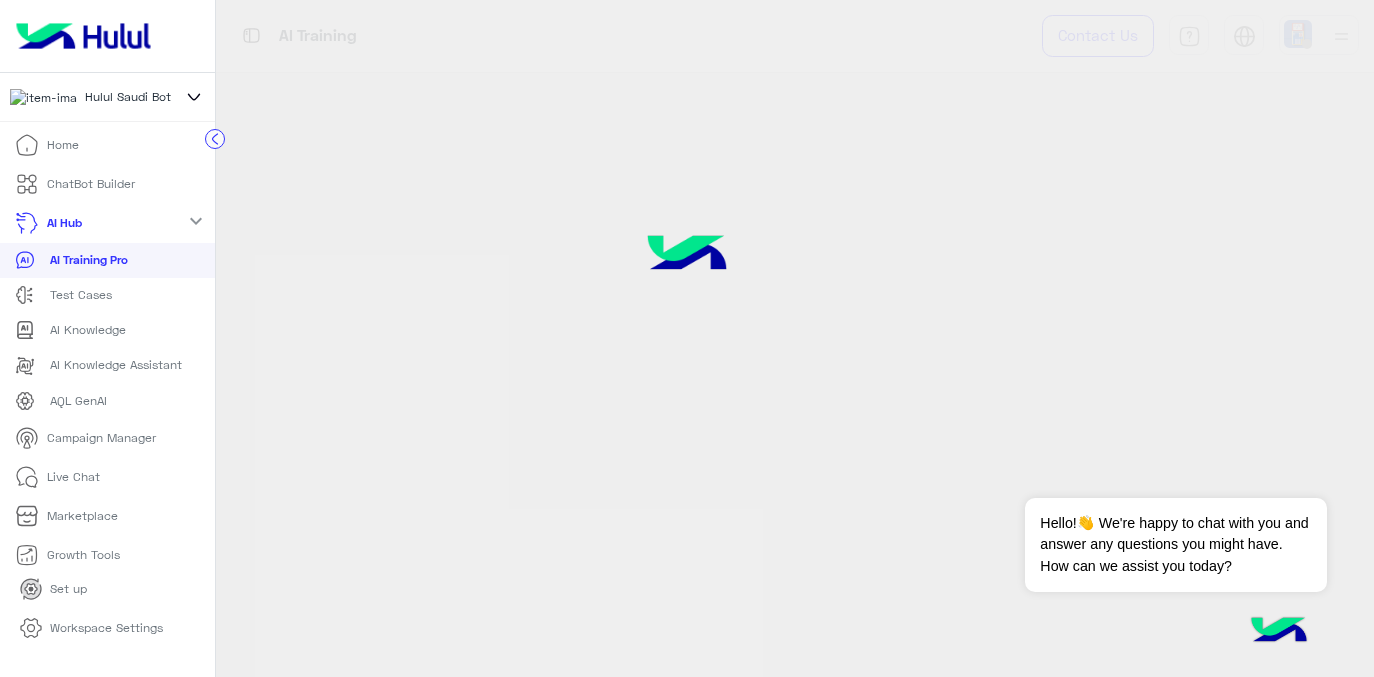 click 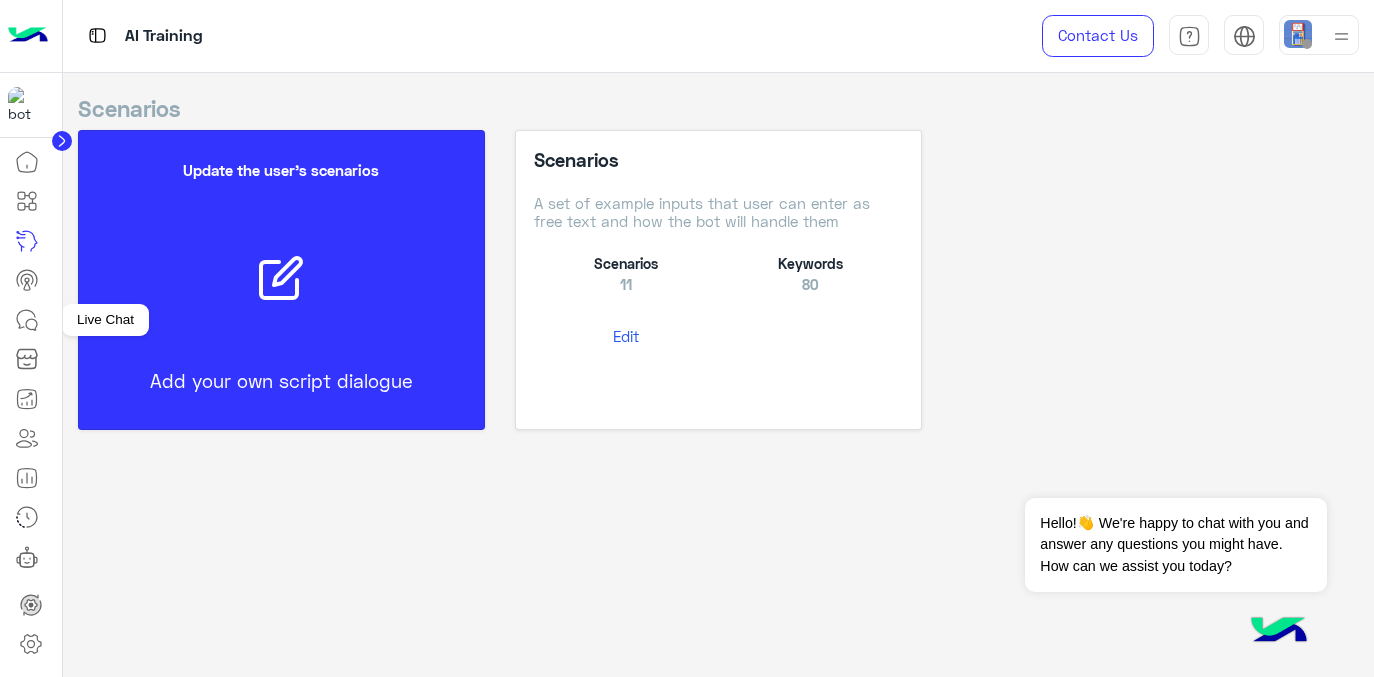 click 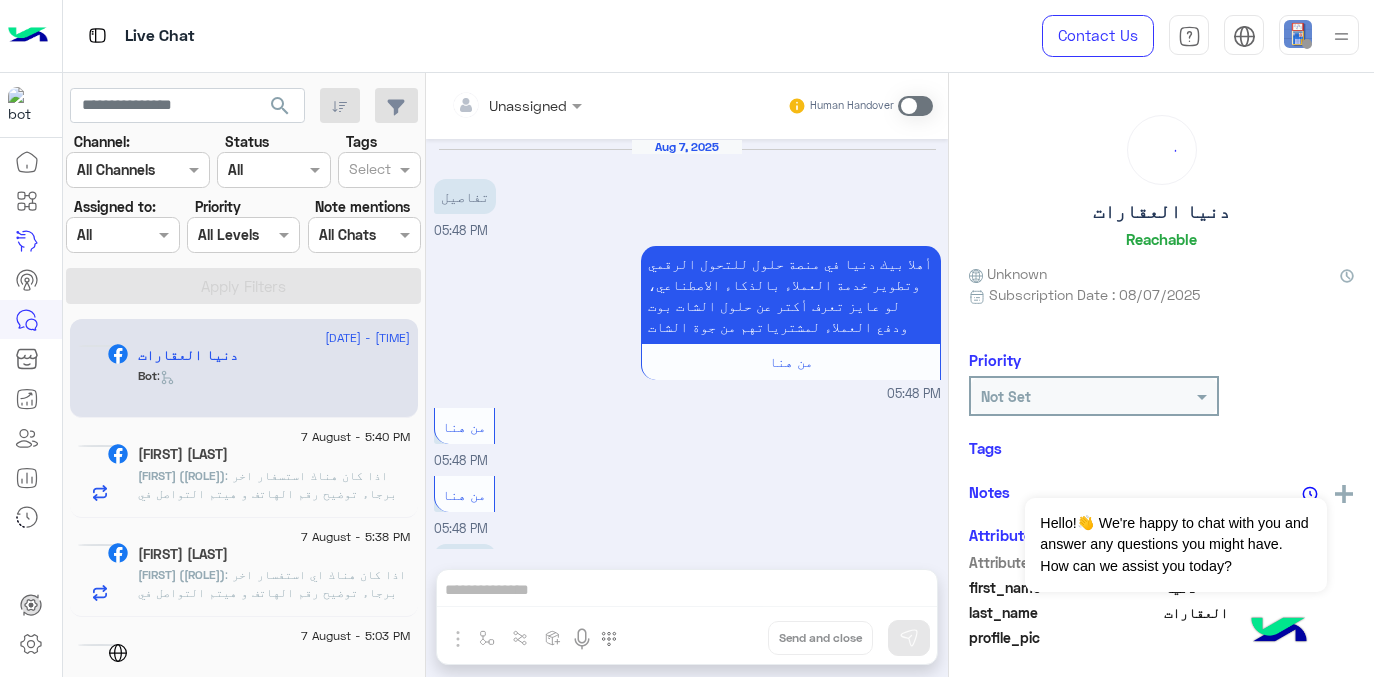 scroll, scrollTop: 216, scrollLeft: 0, axis: vertical 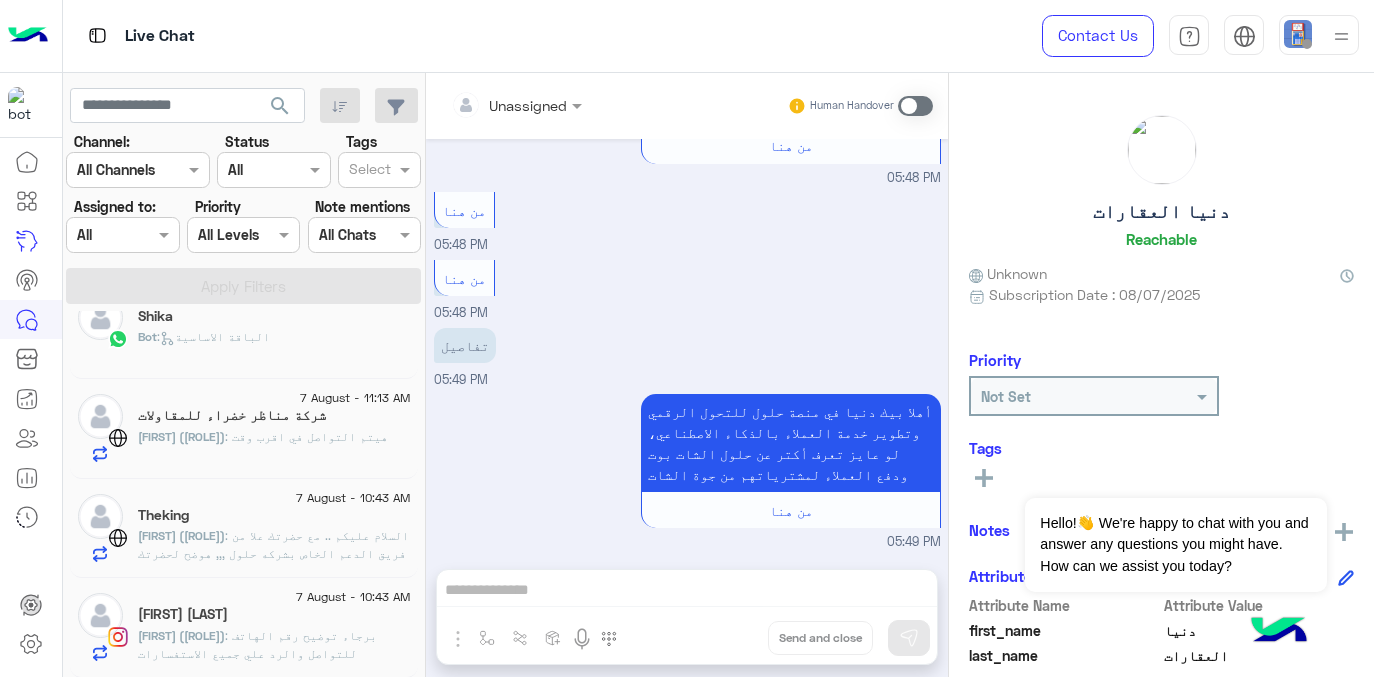click on "Shika" 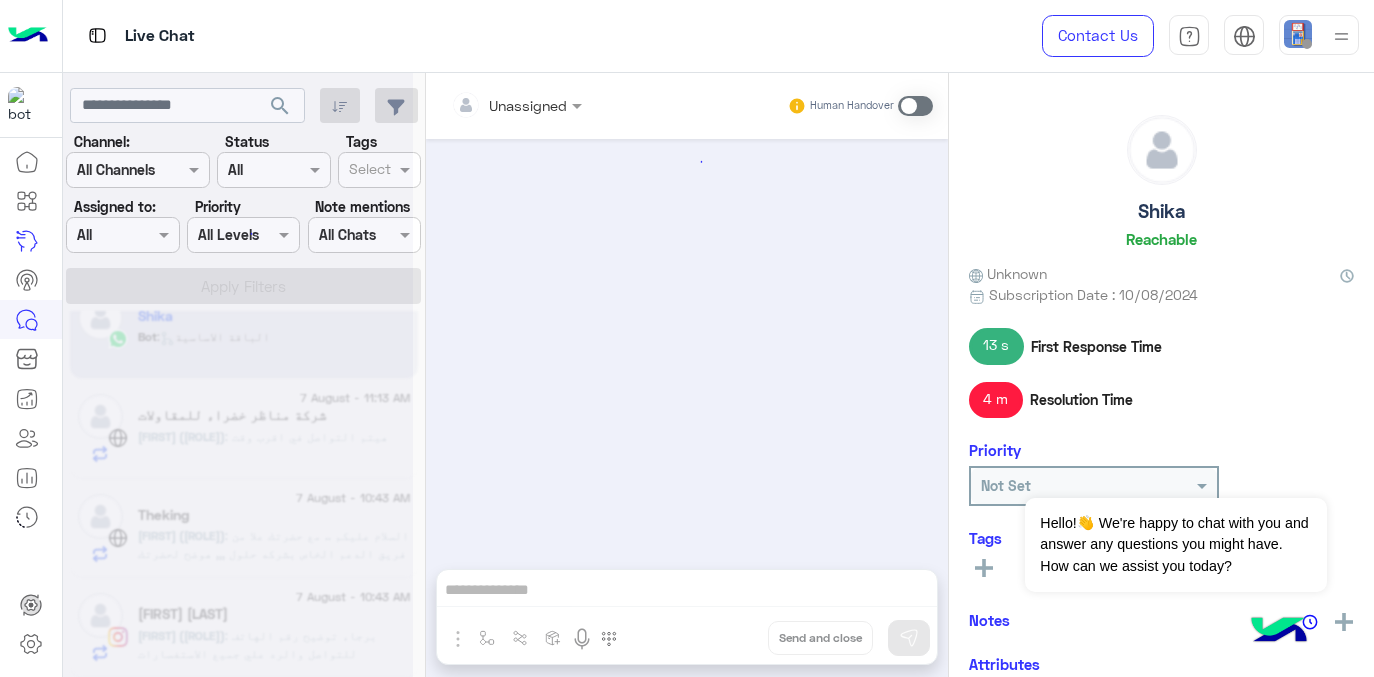 scroll, scrollTop: 1446, scrollLeft: 0, axis: vertical 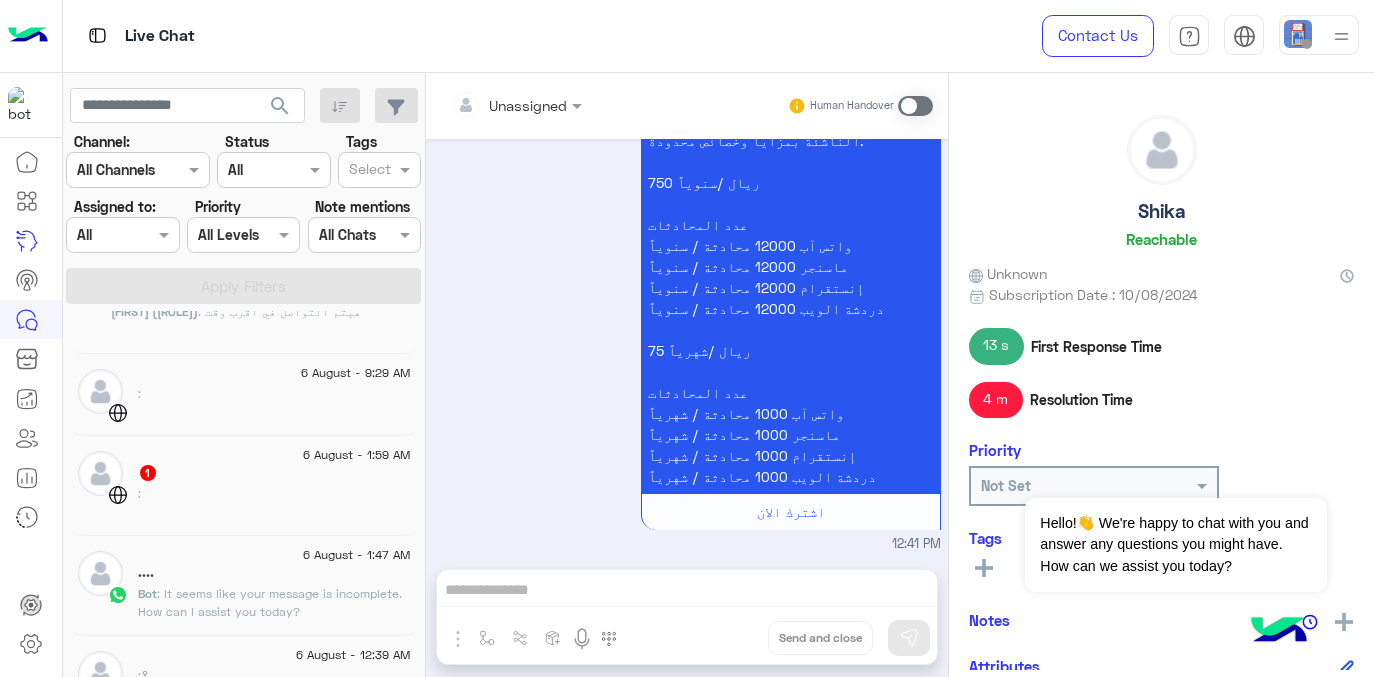 click on ": It seems like your message is incomplete. How can I assist you today?" 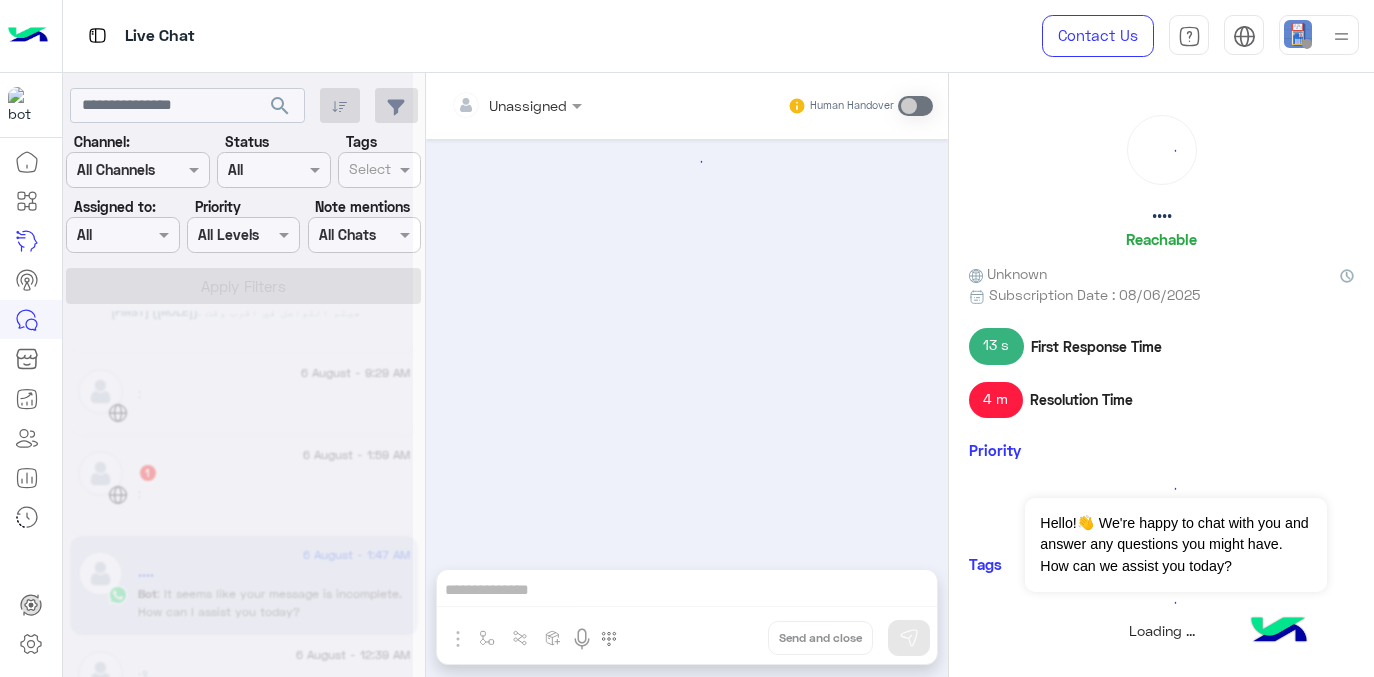 scroll, scrollTop: 0, scrollLeft: 0, axis: both 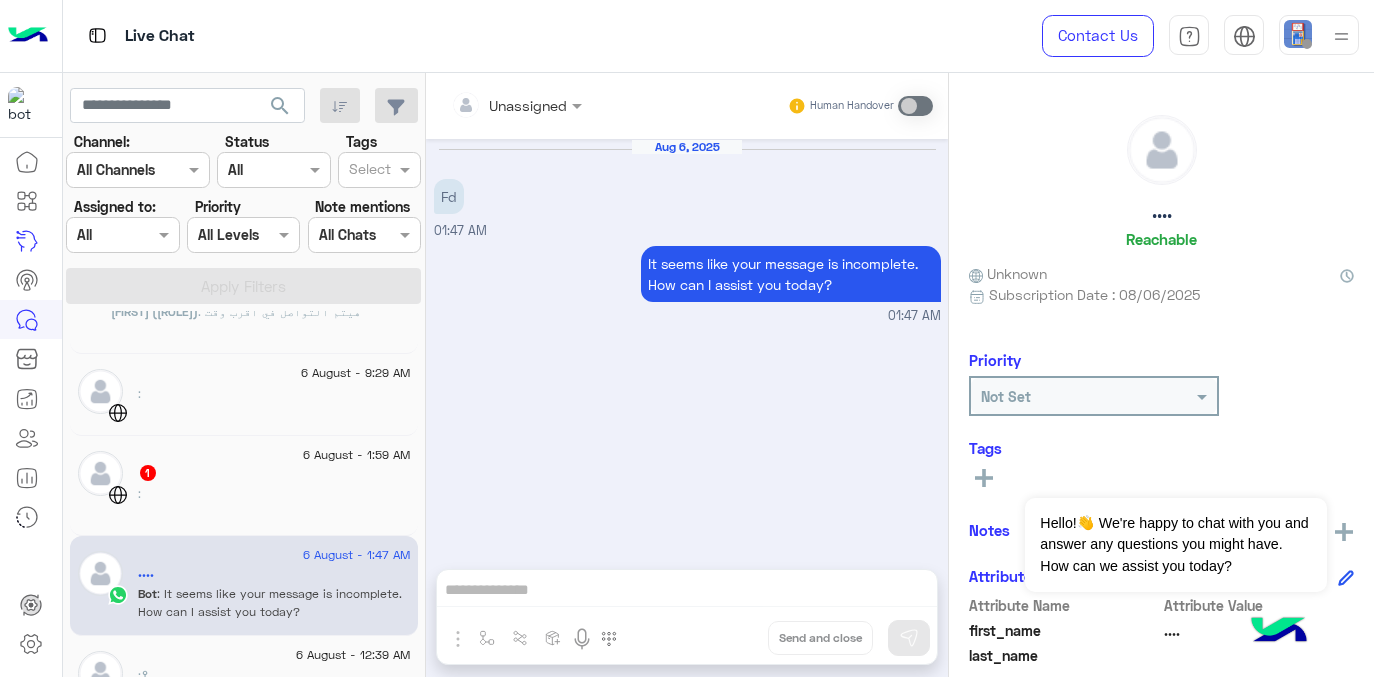 click on "Unassigned Human Handover     Aug 6, 2025  Fd   01:47 AM  It seems like your message is incomplete. How can I assist you today?    01:47 AM   Drop   Send and close" at bounding box center (687, 379) 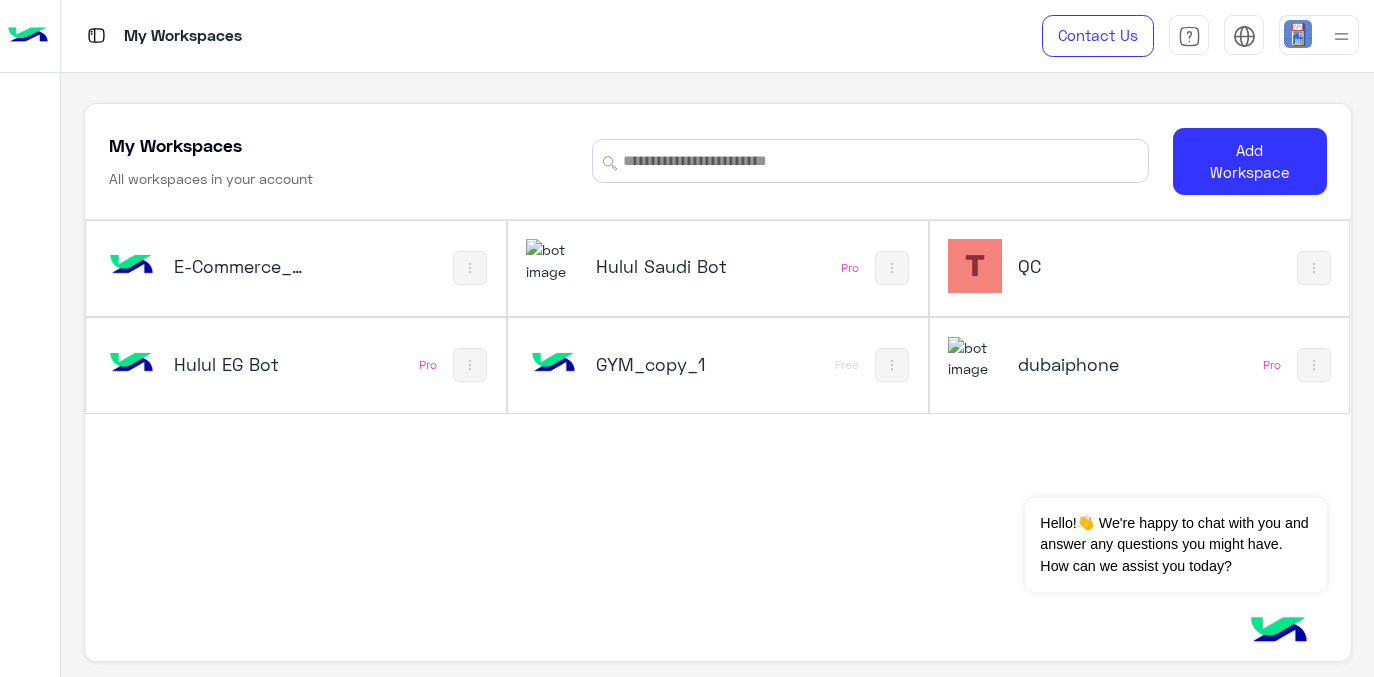 click on "E-Commerce_copy_1" at bounding box center [243, 266] 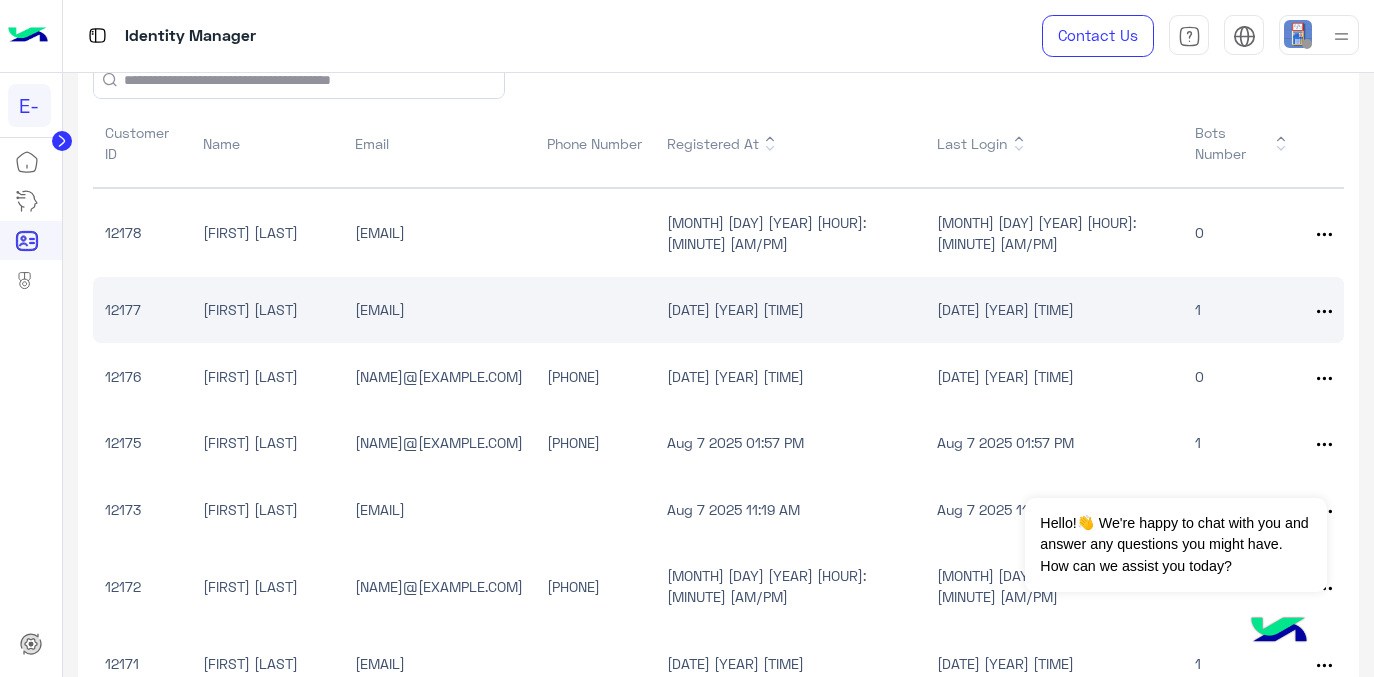 scroll, scrollTop: 145, scrollLeft: 0, axis: vertical 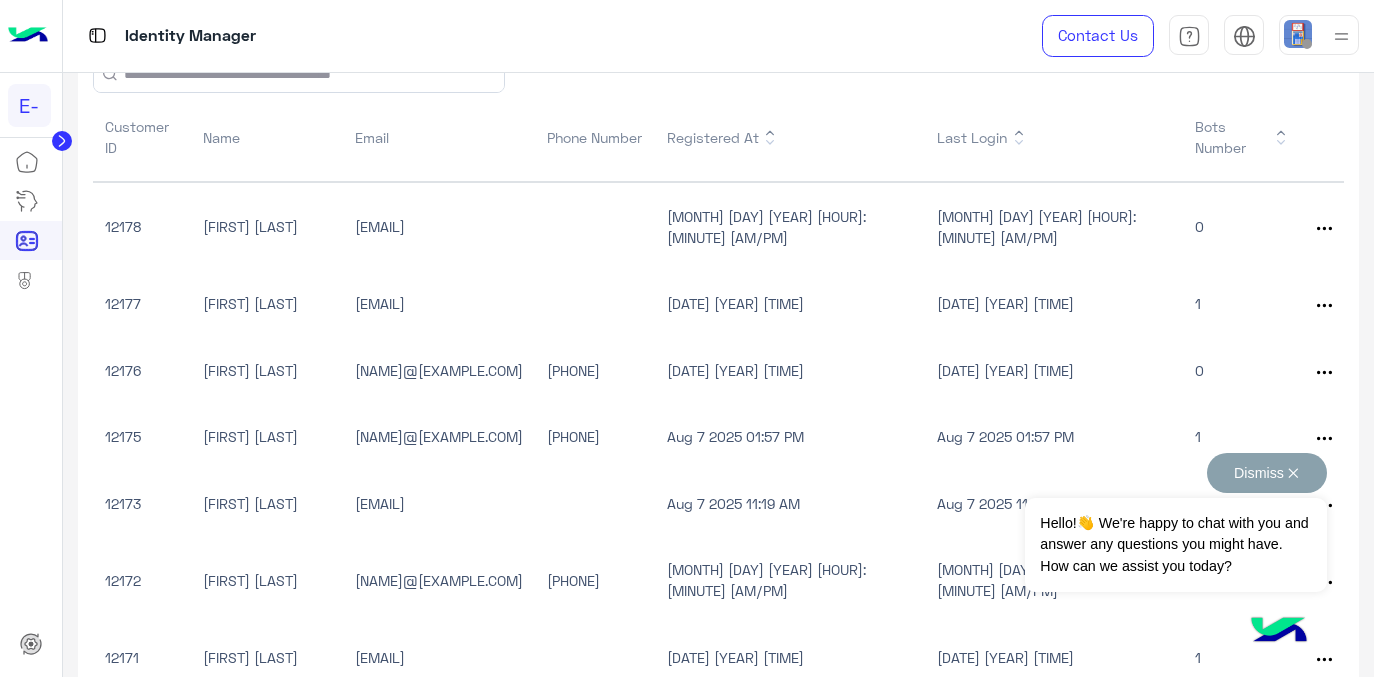 click on "Dismiss ✕" at bounding box center (1267, 473) 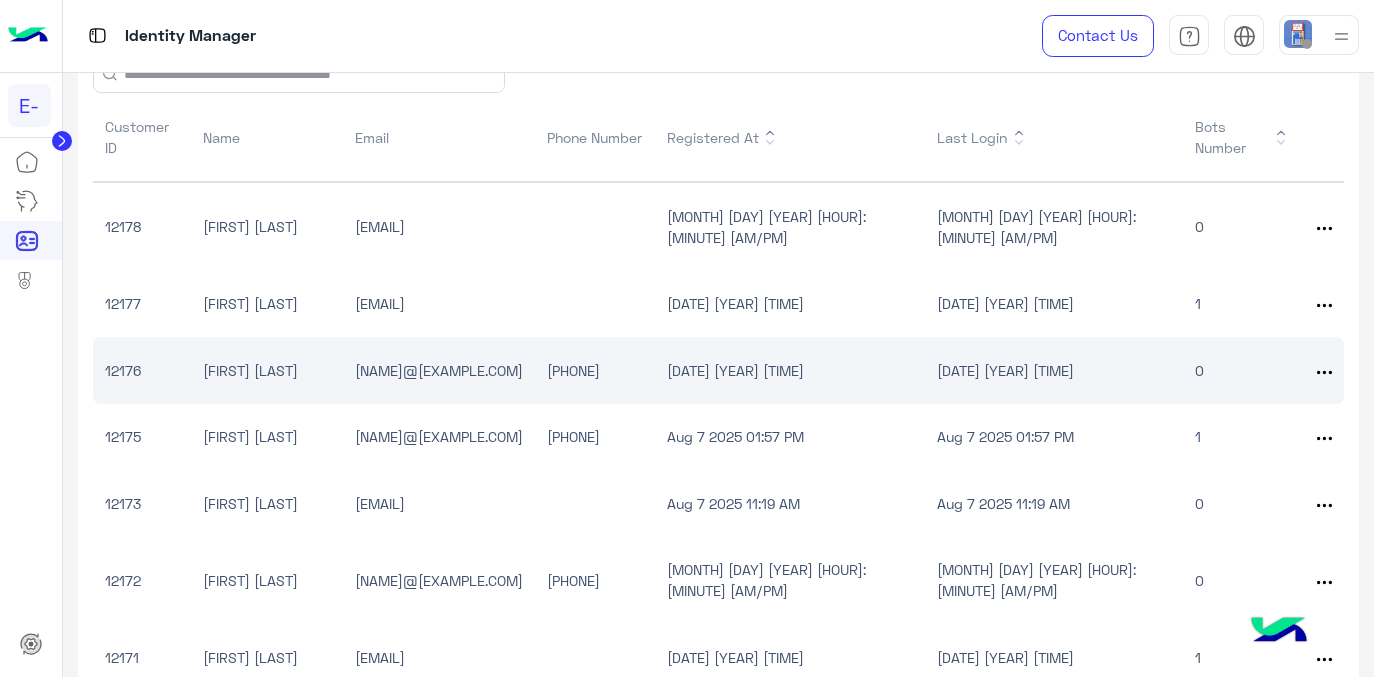 scroll, scrollTop: 0, scrollLeft: 0, axis: both 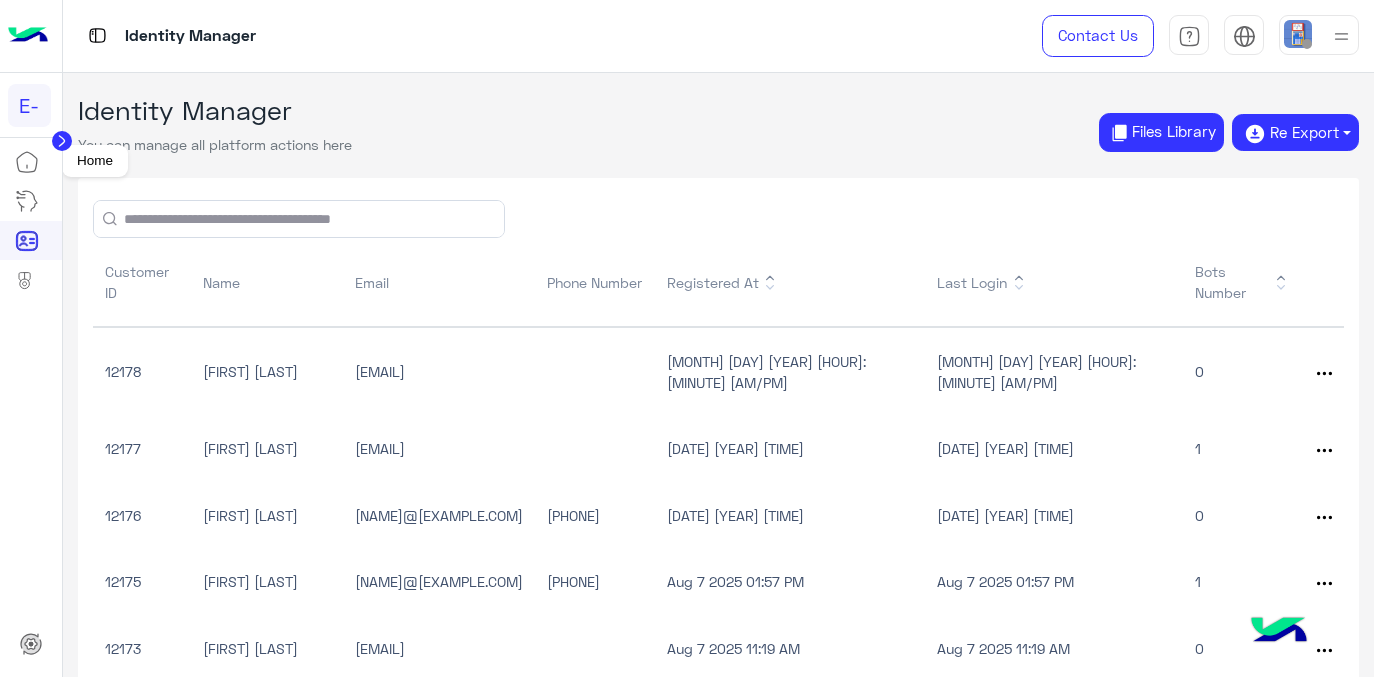 click 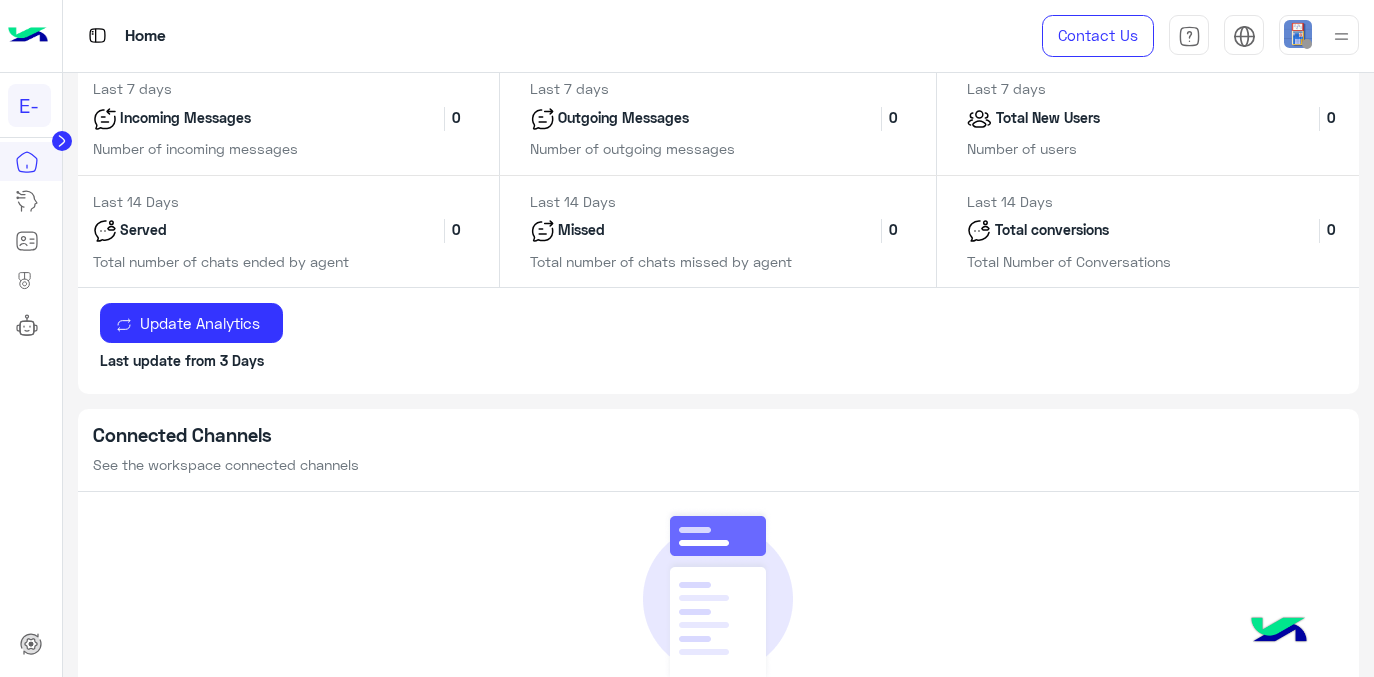 scroll, scrollTop: 0, scrollLeft: 0, axis: both 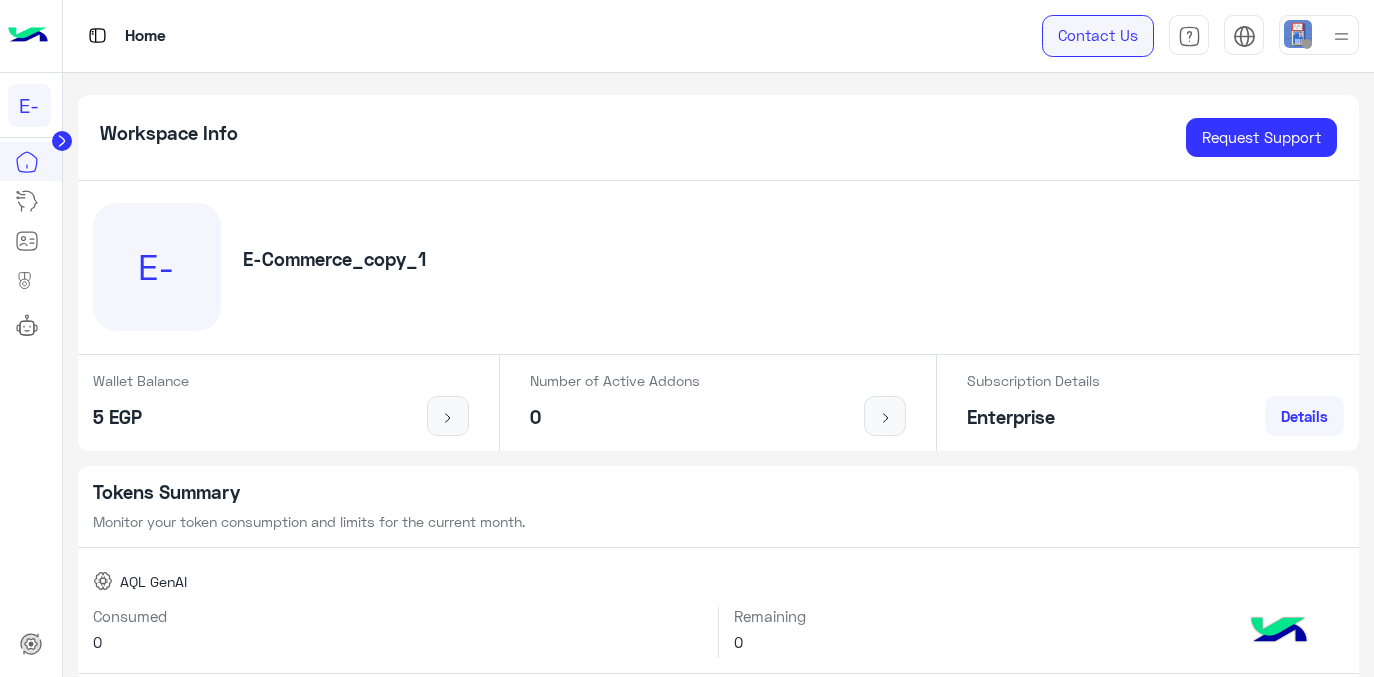 click on "Contact Us" at bounding box center [1098, 36] 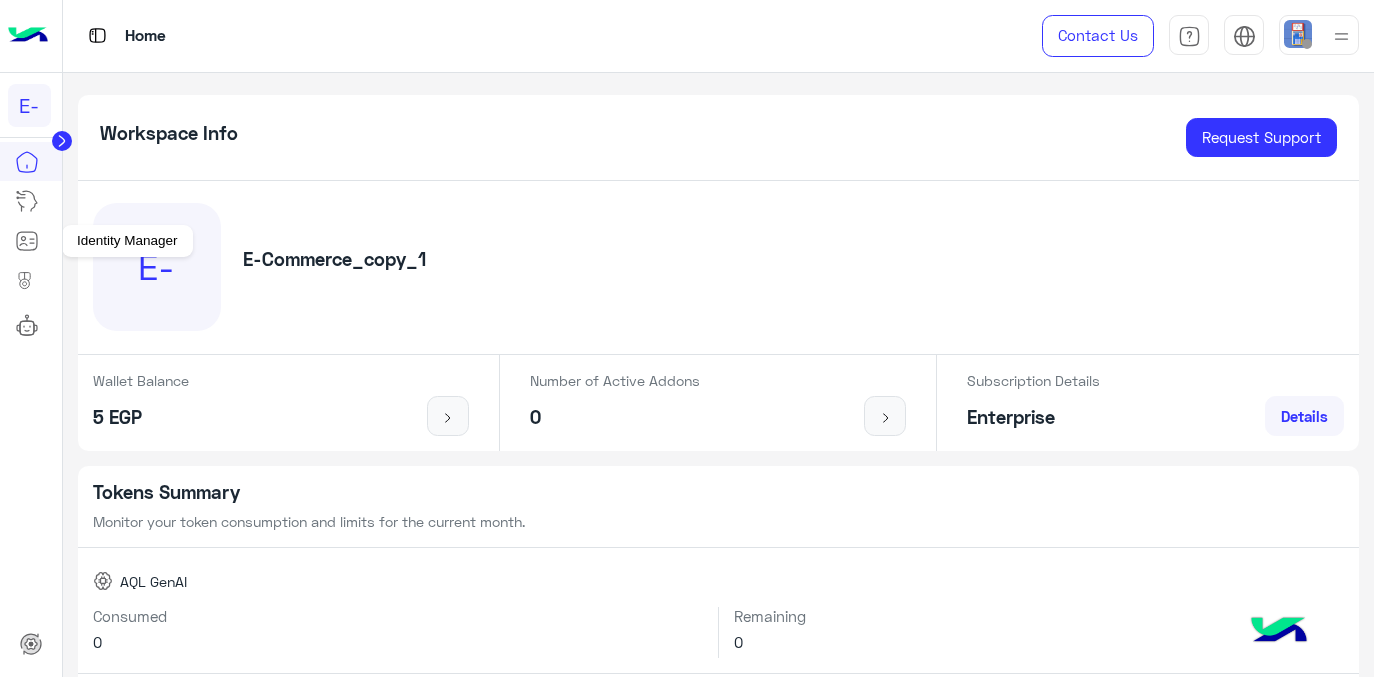 click 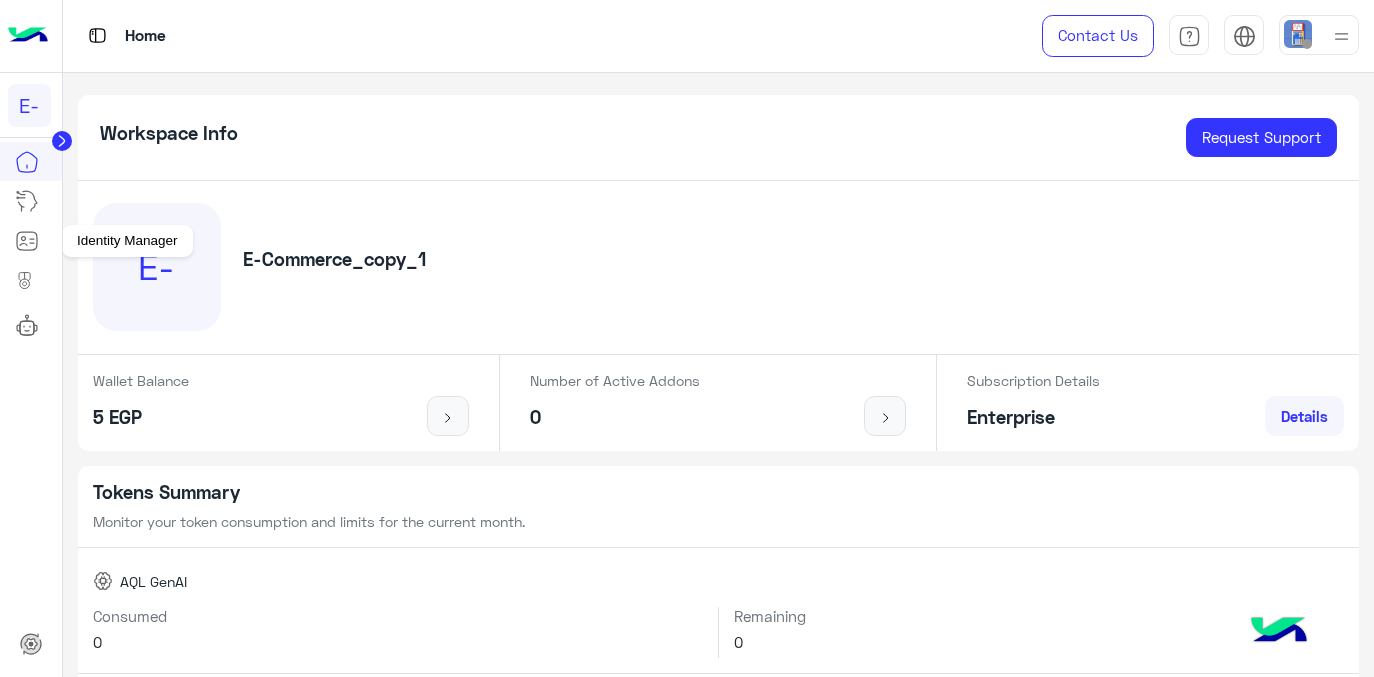 click 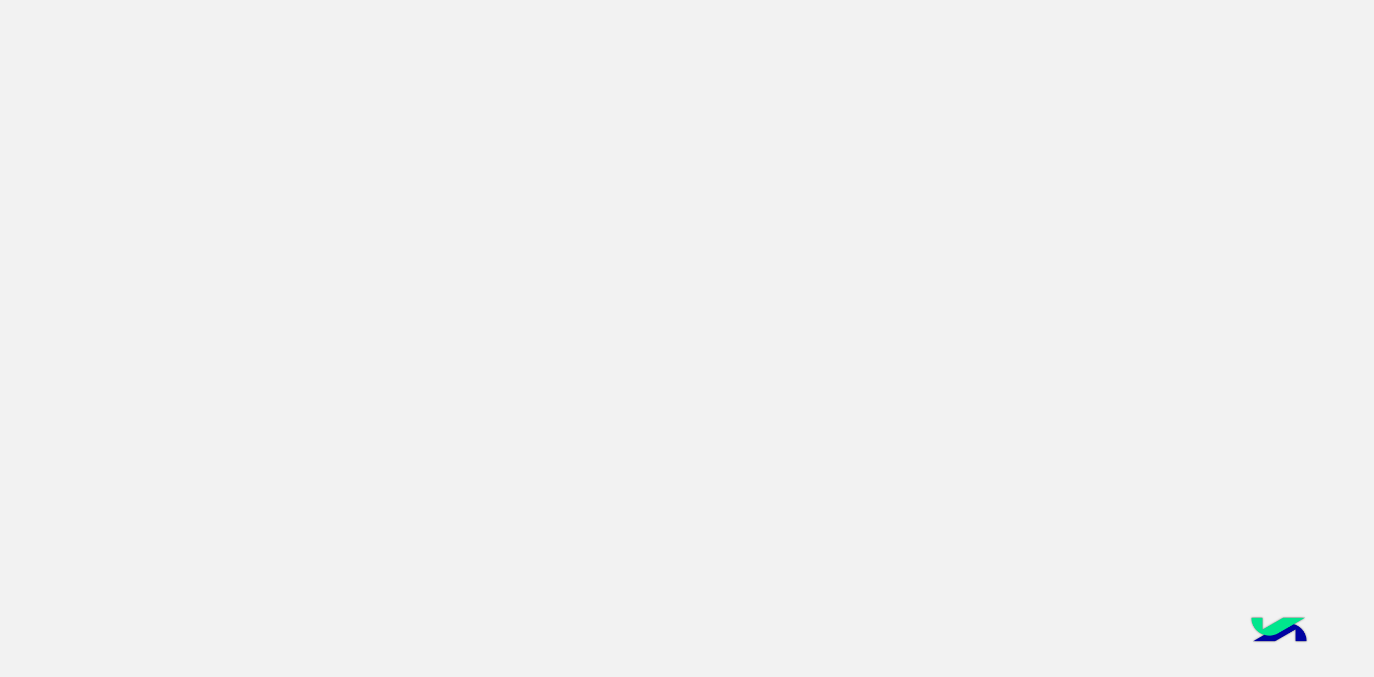 scroll, scrollTop: 0, scrollLeft: 0, axis: both 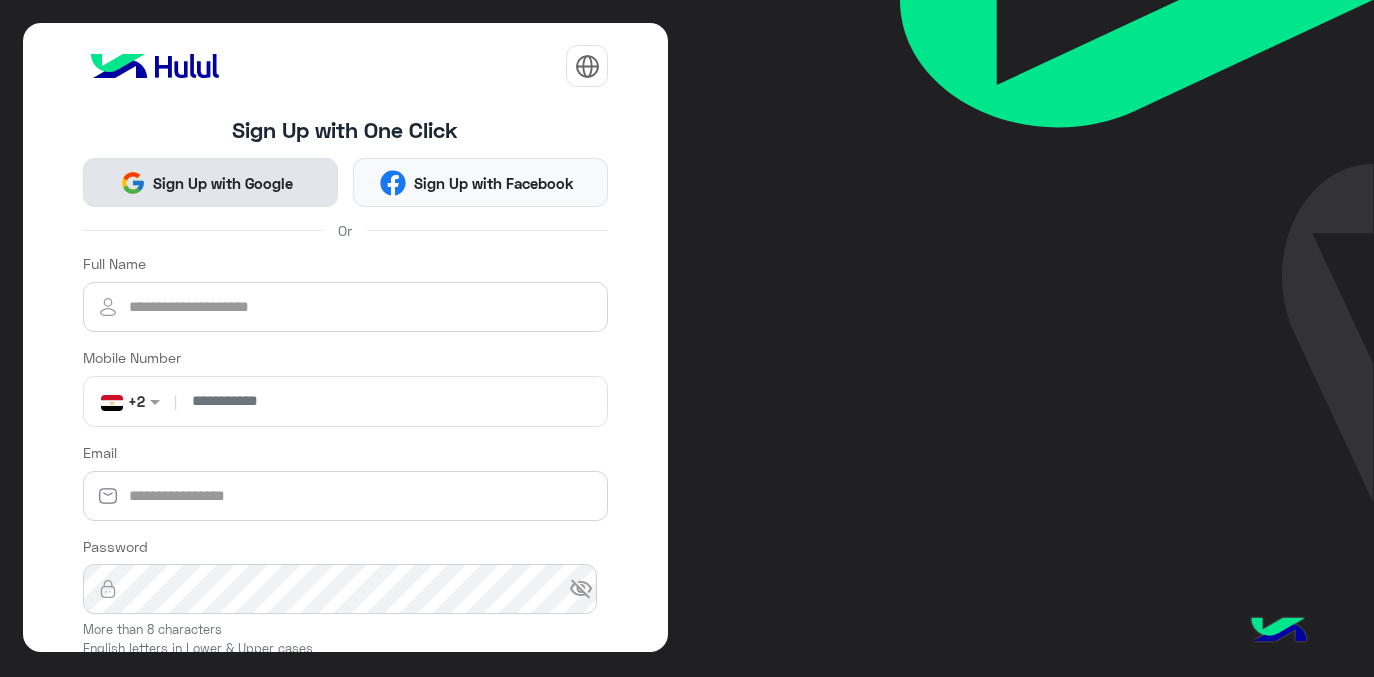 click on "Sign Up with Google" 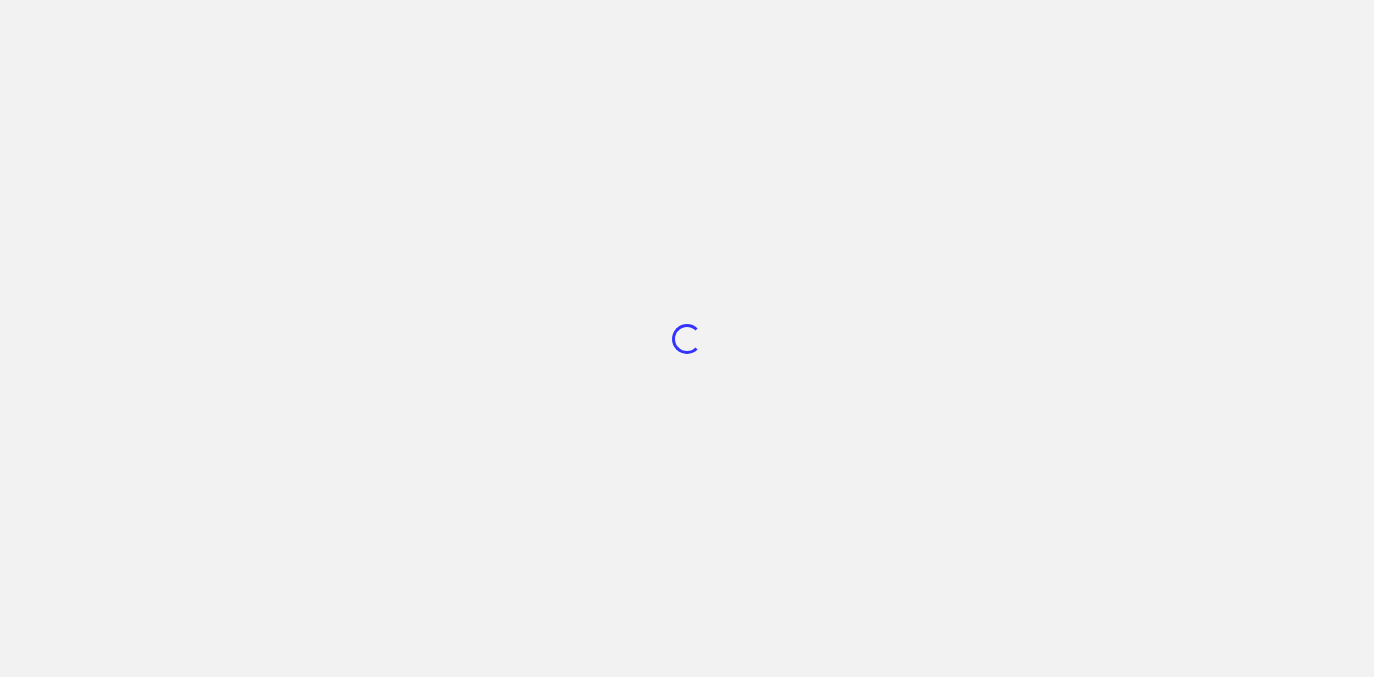 scroll, scrollTop: 0, scrollLeft: 0, axis: both 